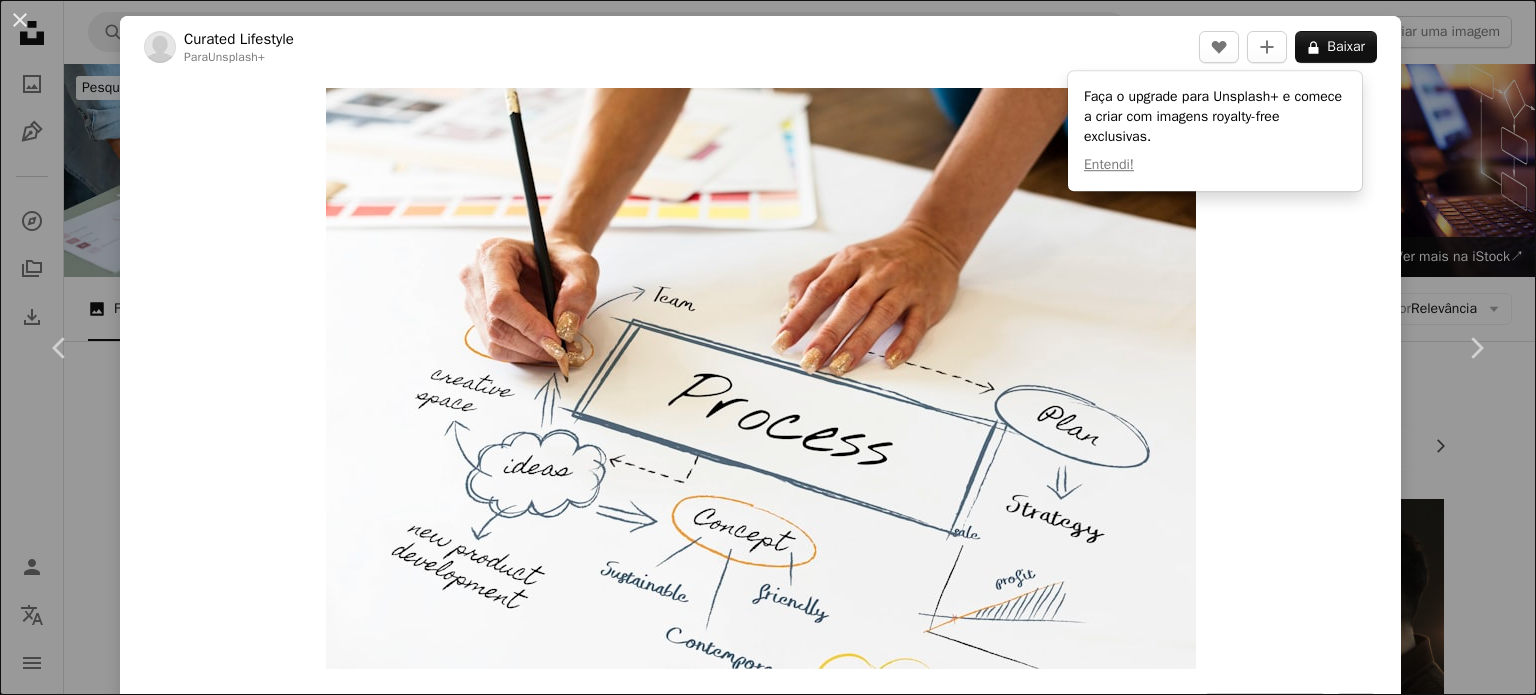scroll, scrollTop: 2301, scrollLeft: 0, axis: vertical 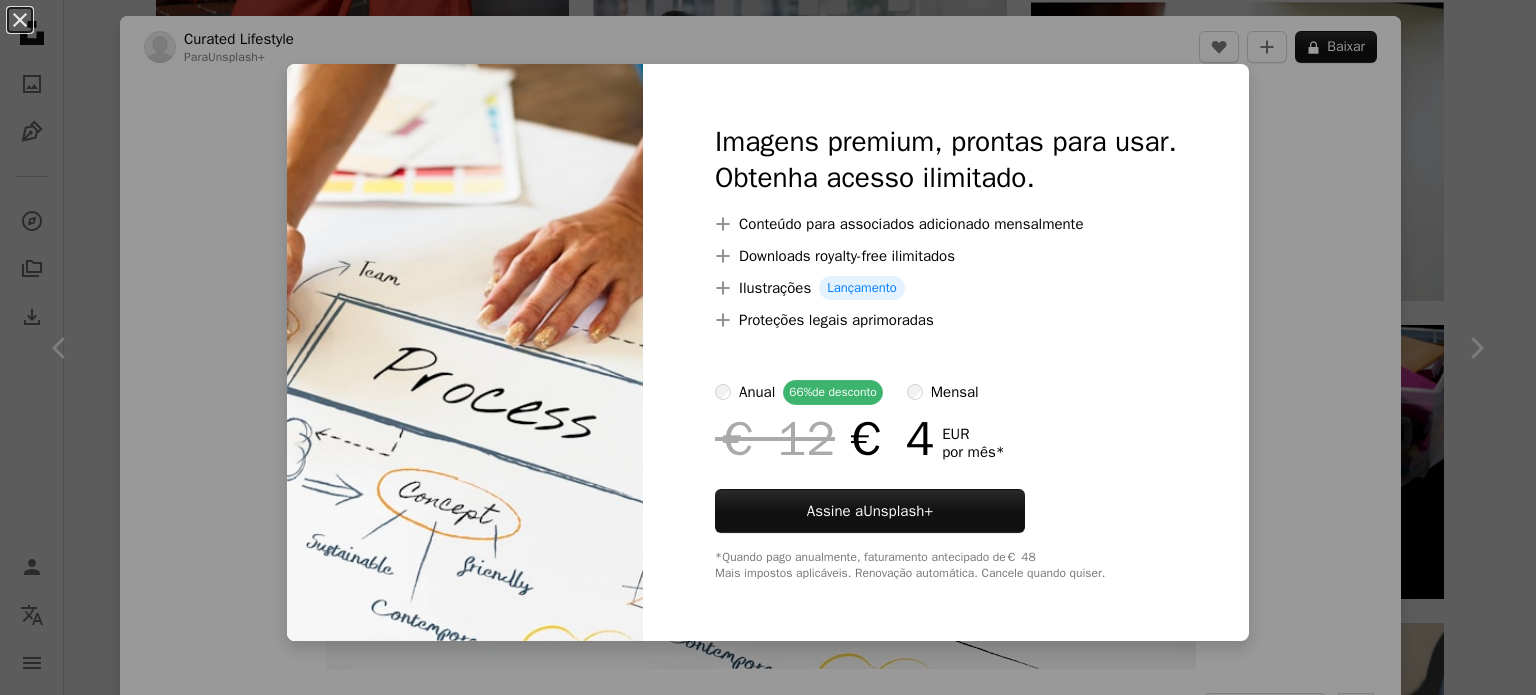 click on "An X shape Imagens premium, prontas para usar. Obtenha acesso ilimitado. A plus sign Conteúdo para associados adicionado mensalmente A plus sign Downloads royalty-free ilimitados A plus sign Ilustrações  Lançamento A plus sign Proteções legais aprimoradas anual 66%  de desconto mensal € 12   € 4 EUR por mês * Assine a  Unsplash+ *Quando pago anualmente, faturamento antecipado de  € 48 Mais impostos aplicáveis. Renovação automática. Cancele quando quiser." at bounding box center [768, 347] 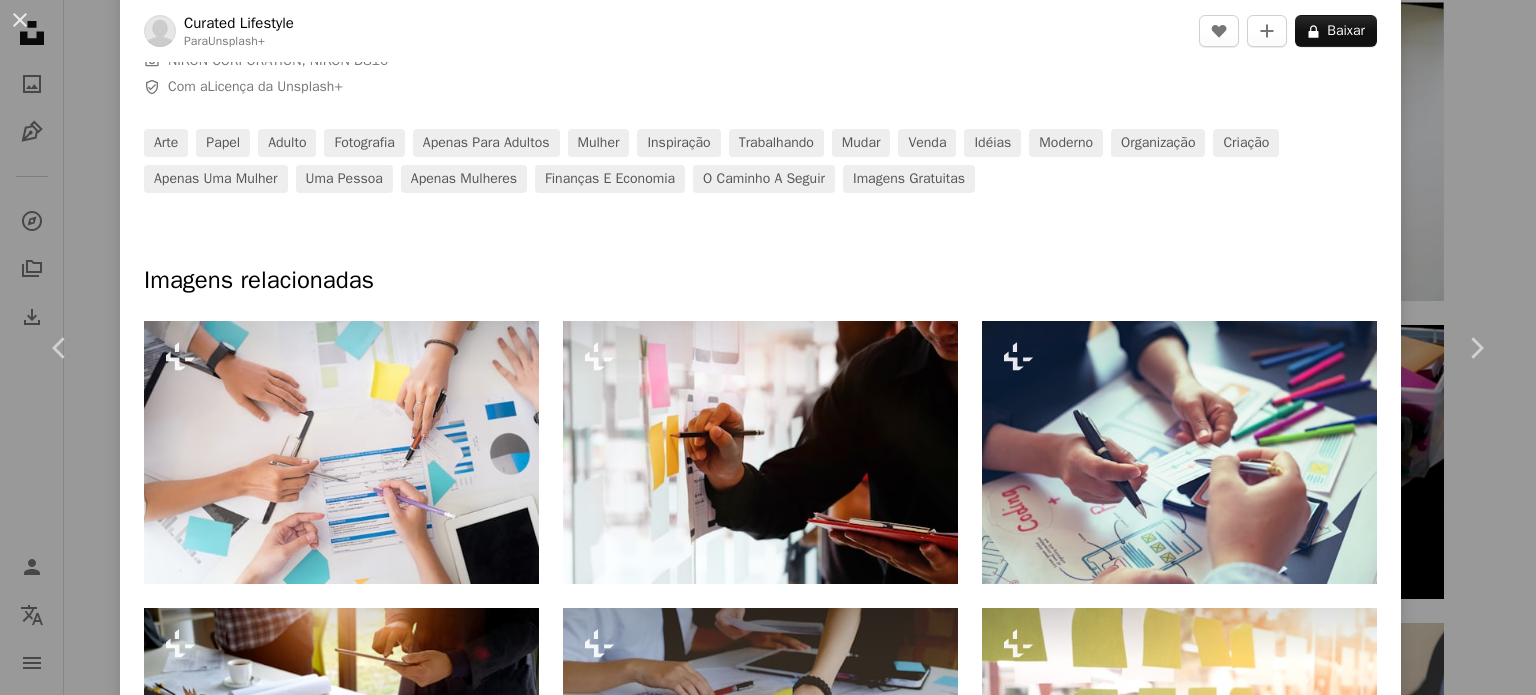 scroll, scrollTop: 761, scrollLeft: 0, axis: vertical 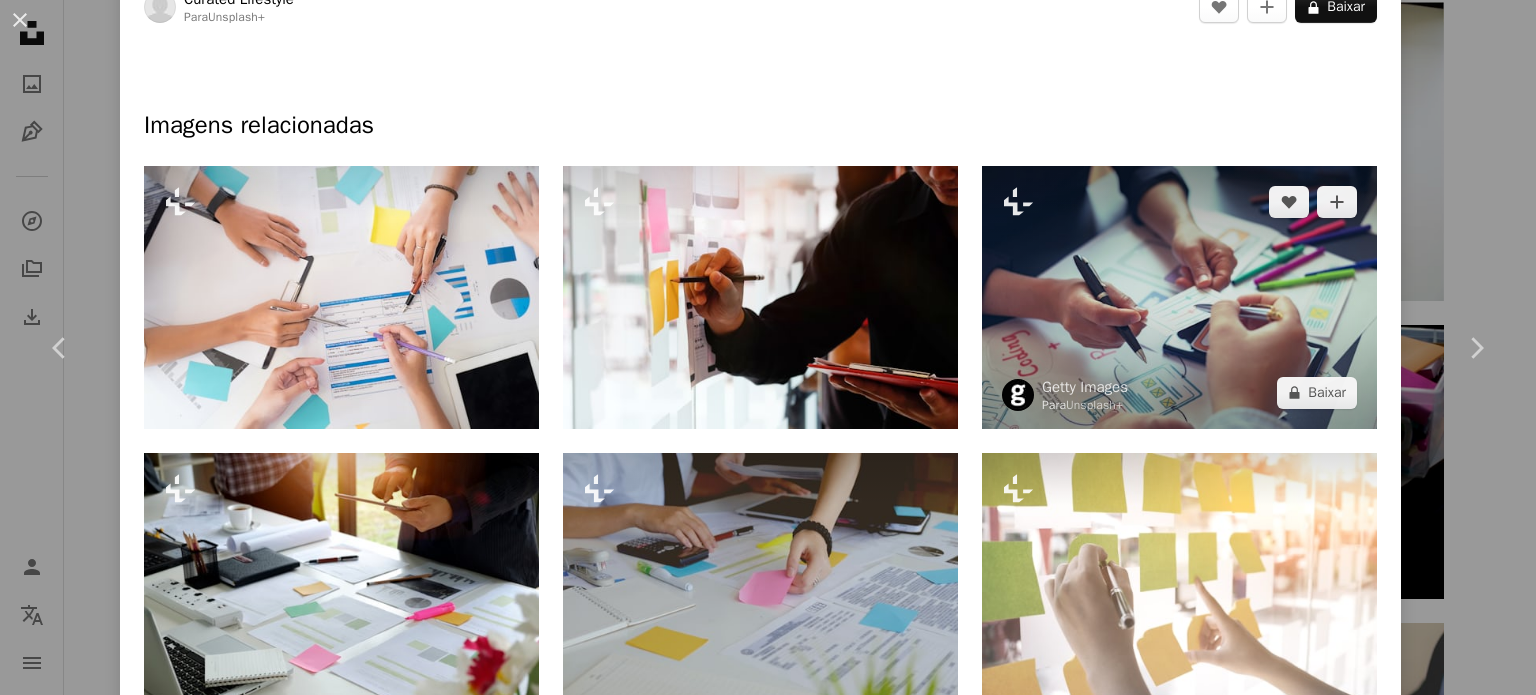 click at bounding box center [1179, 297] 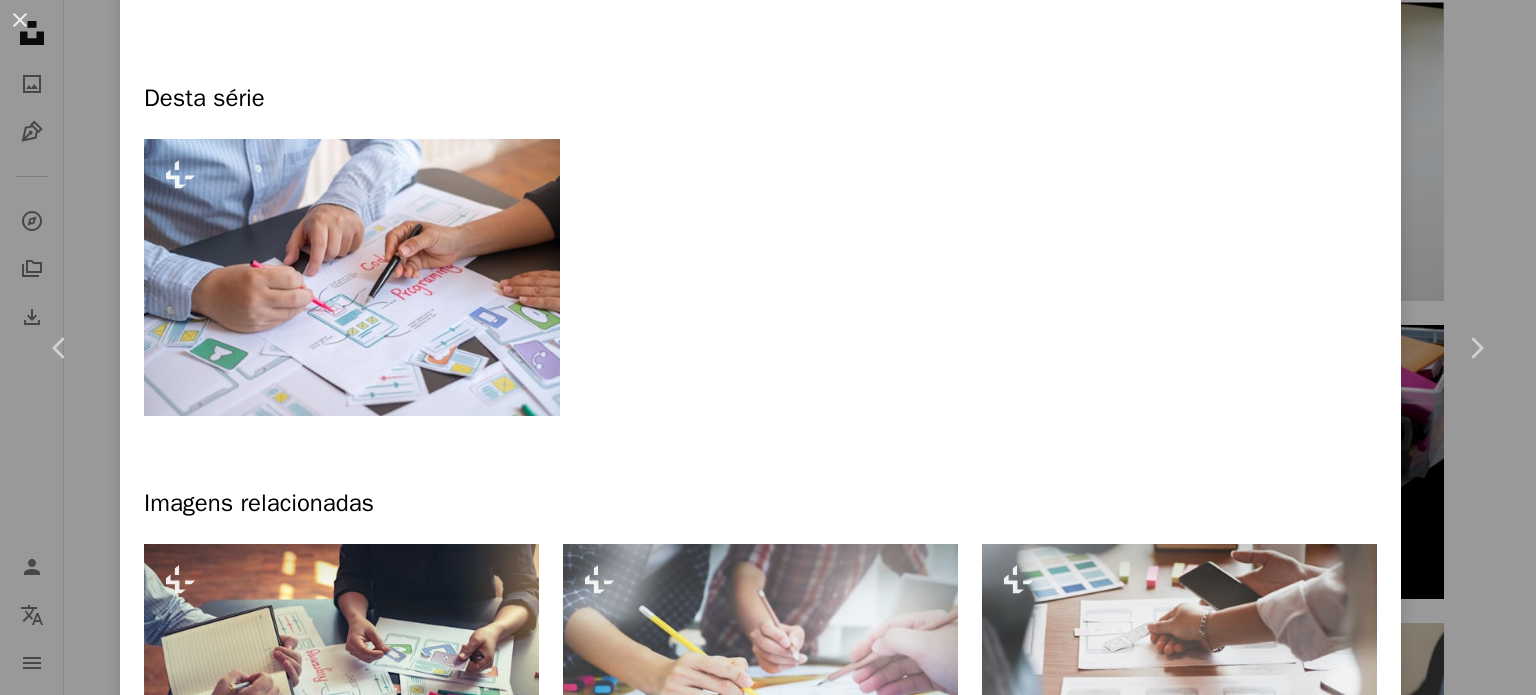 scroll, scrollTop: 0, scrollLeft: 0, axis: both 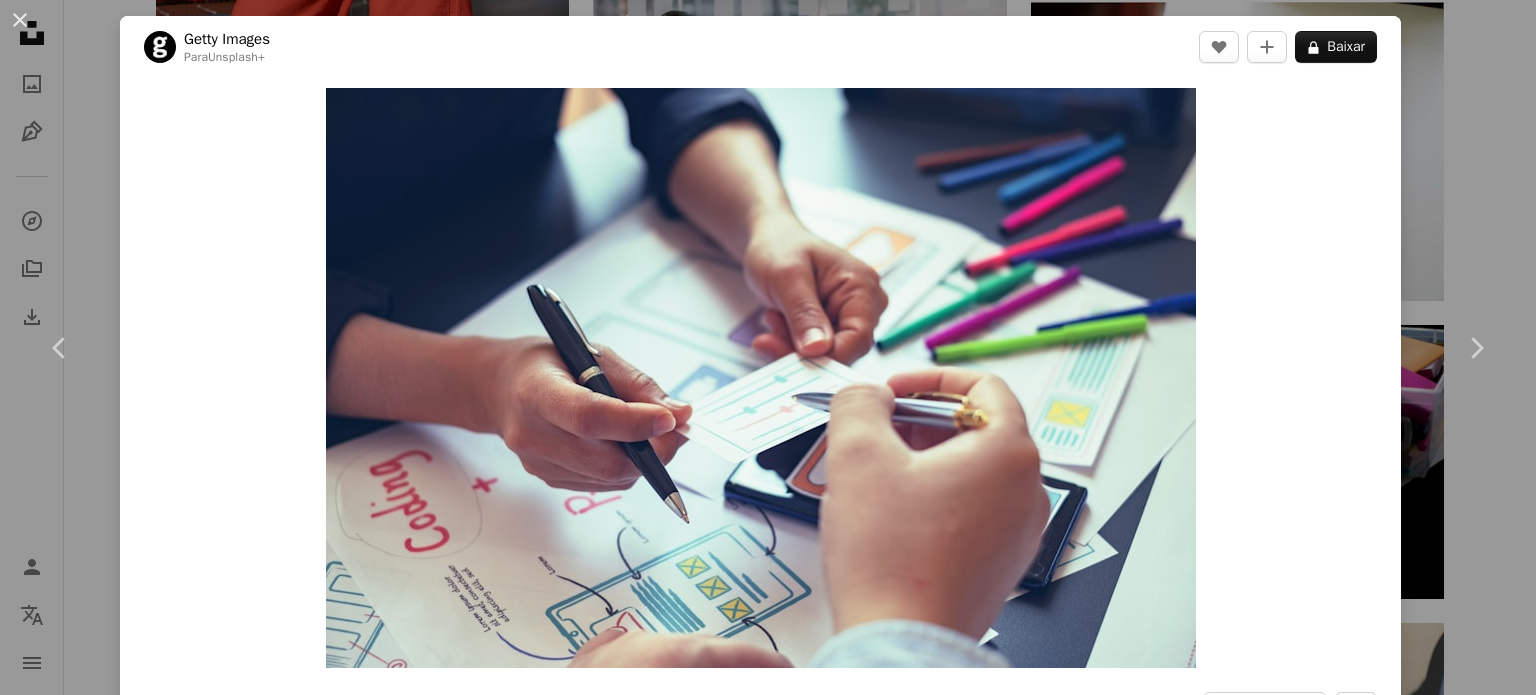 click on "An X shape Chevron left Chevron right Getty Images Para  Unsplash+ A heart A plus sign A lock Baixar Zoom in A forward-right arrow Compartilhar More Actions Calendar outlined Publicada em  25 de agosto de 2022 Safety Com a  Licença da Unsplash+ escritório Tecnologia povo computador computador portátil marketing Tailândia Equipe Trabalhando estratégia Internet criatividade anúncio acessibilidade usando laptop protótipo marcador novos negócios wireframe do site dispositivo de informação portátil Fotos de stock gratuitas Desta série Plus sign for Unsplash+ Imagens relacionadas Plus sign for Unsplash+ A heart A plus sign Getty Images Para  Unsplash+ A lock Baixar Plus sign for Unsplash+ A heart A plus sign Getty Images Para  Unsplash+ A lock Baixar Plus sign for Unsplash+ A heart A plus sign Getty Images Para  Unsplash+ A lock Baixar Plus sign for Unsplash+ A heart A plus sign Getty Images Para  Unsplash+ A lock Baixar Plus sign for Unsplash+ A heart A plus sign Getty Images Para  Unsplash+ A lock" at bounding box center [768, 347] 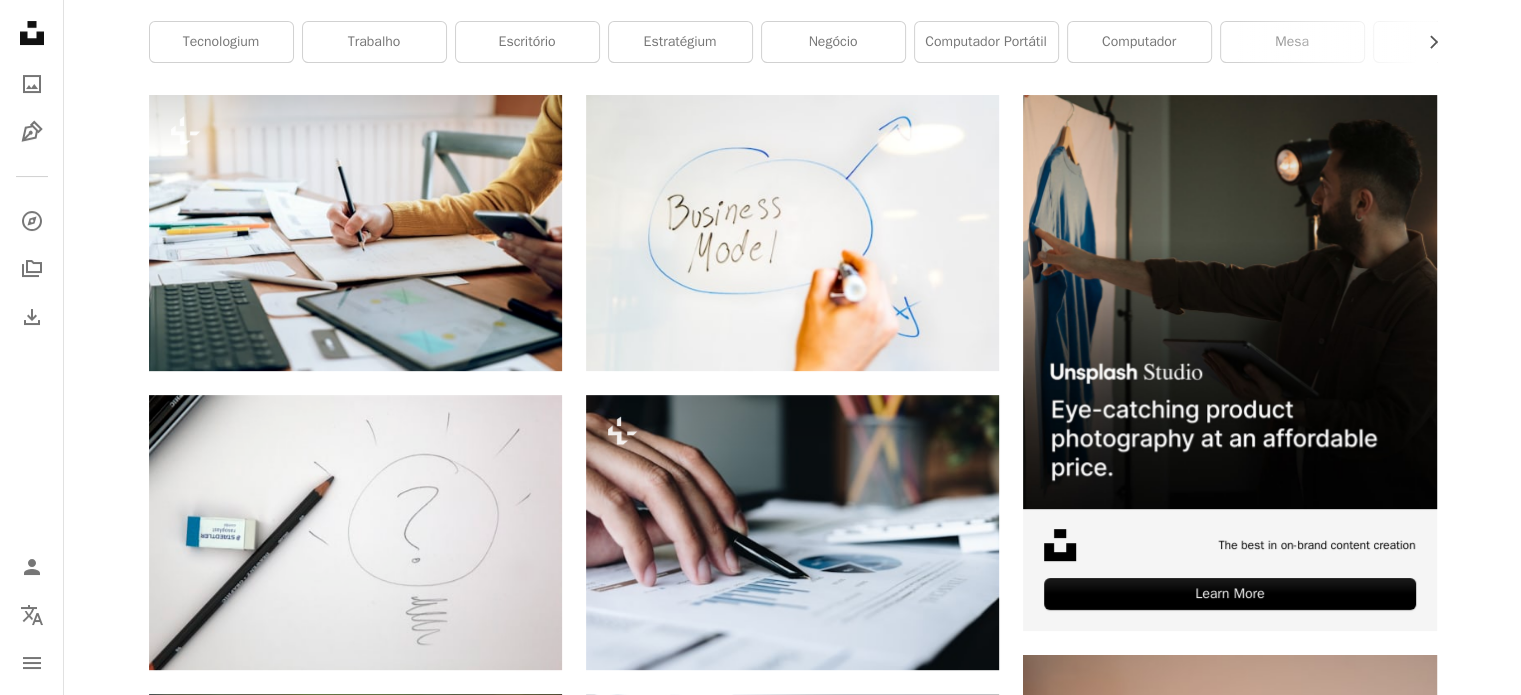 scroll, scrollTop: 0, scrollLeft: 0, axis: both 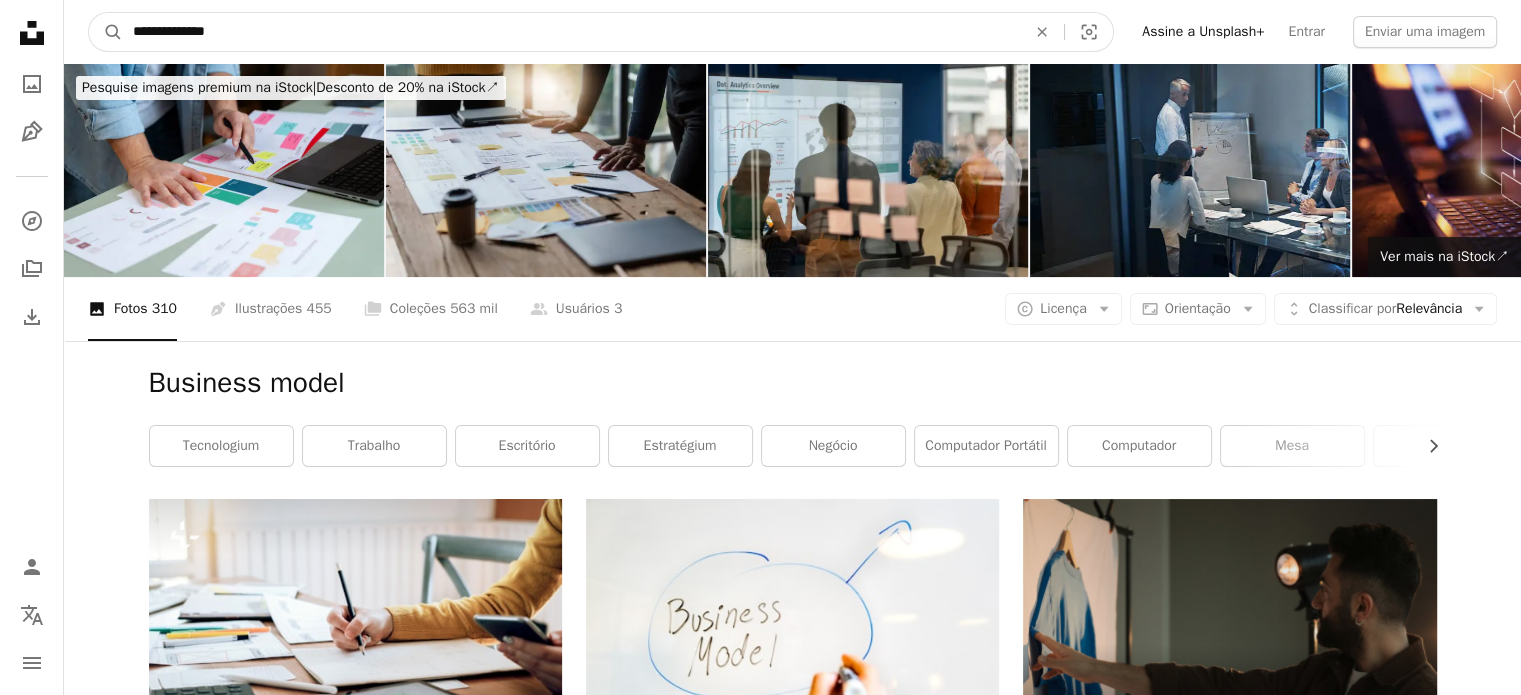 click on "**********" at bounding box center [571, 32] 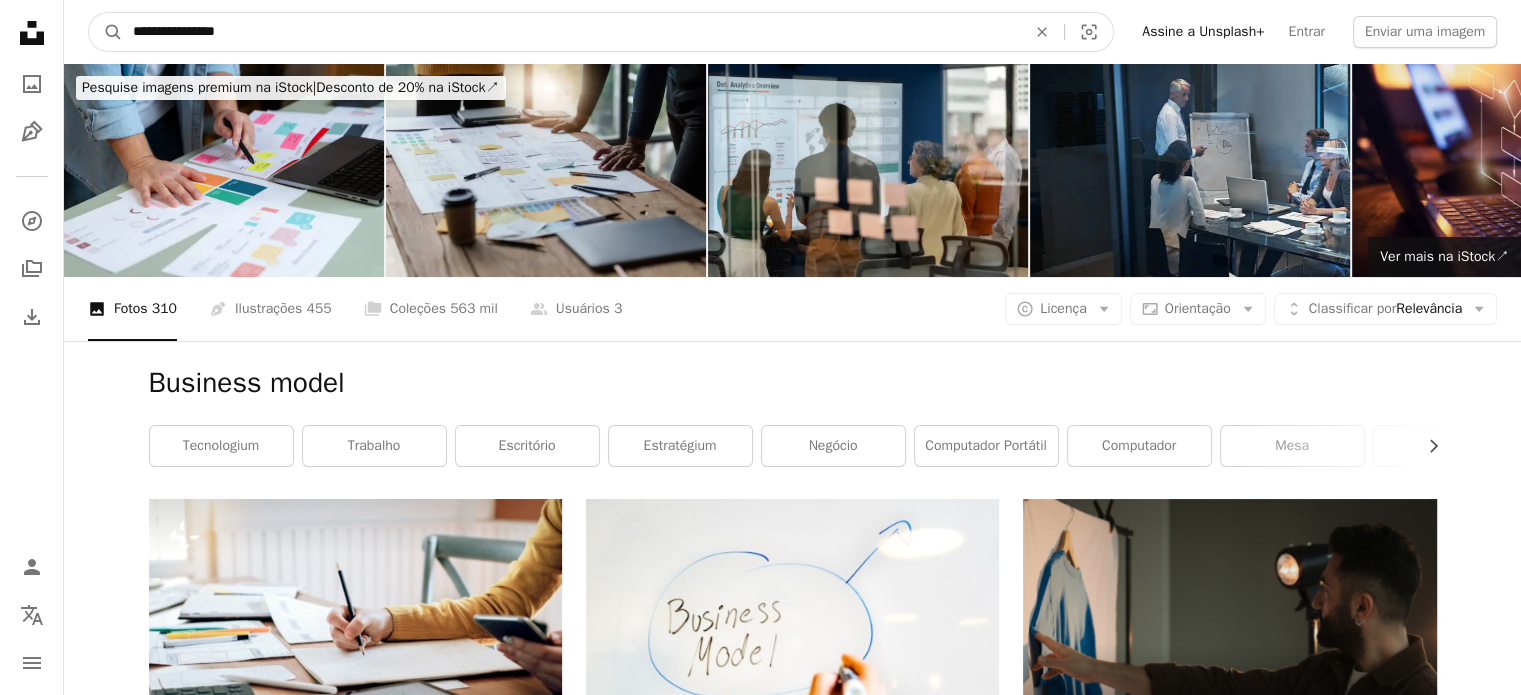 type on "**********" 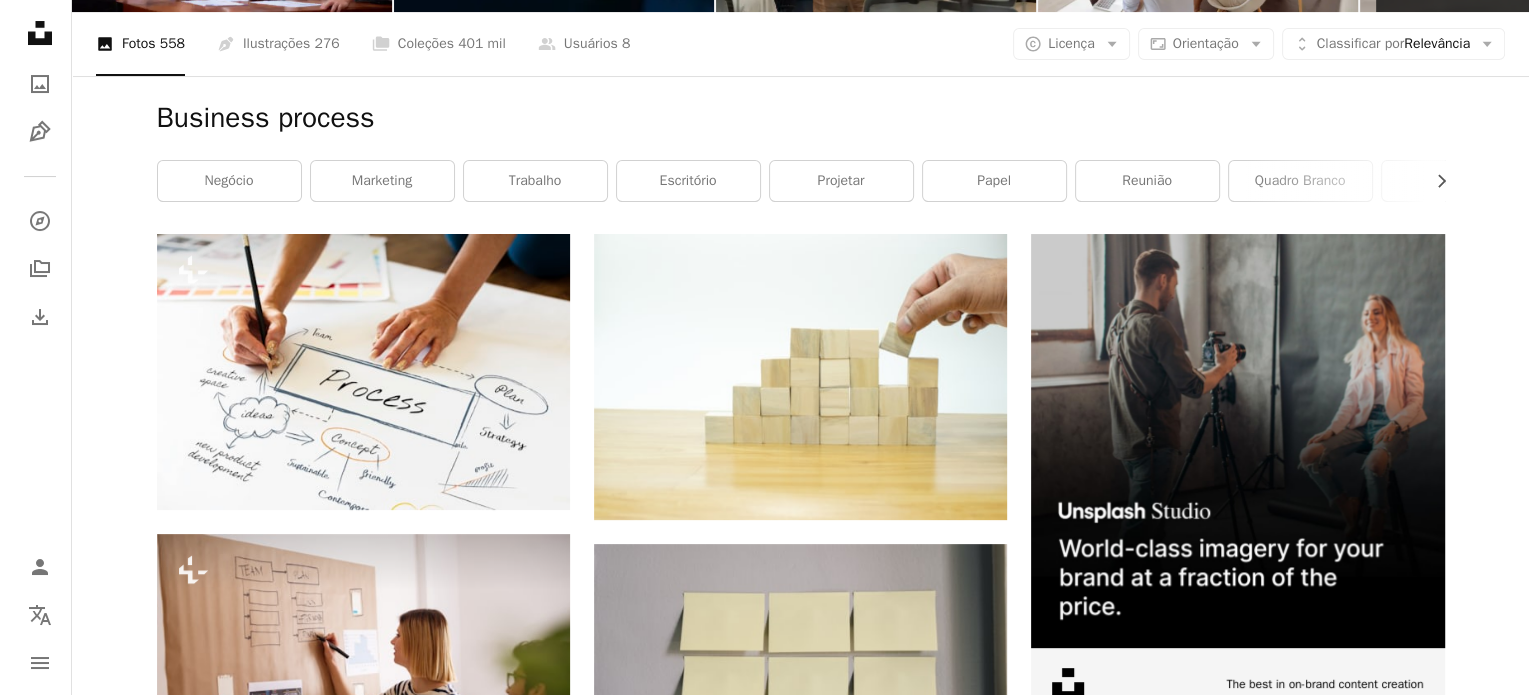scroll, scrollTop: 260, scrollLeft: 0, axis: vertical 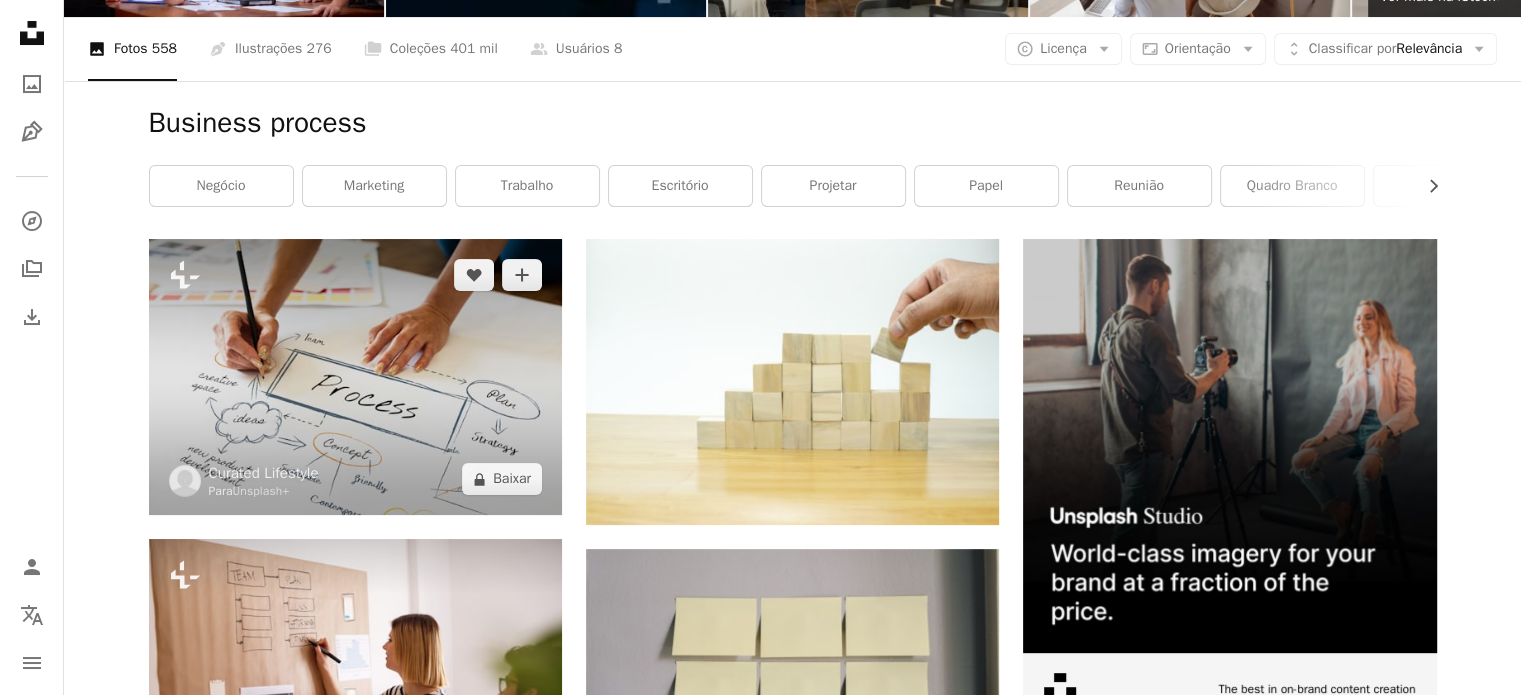 click at bounding box center [355, 377] 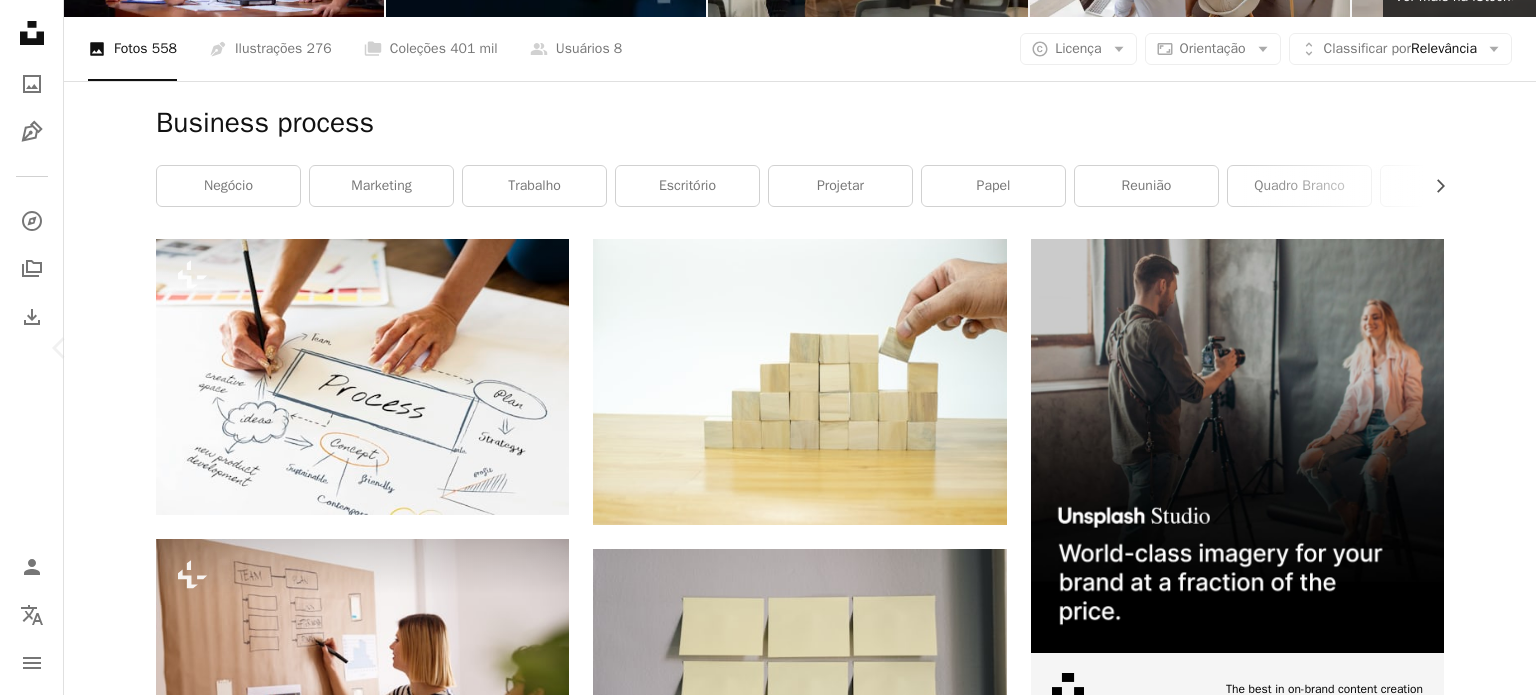 click on "Chevron right" at bounding box center (1476, 348) 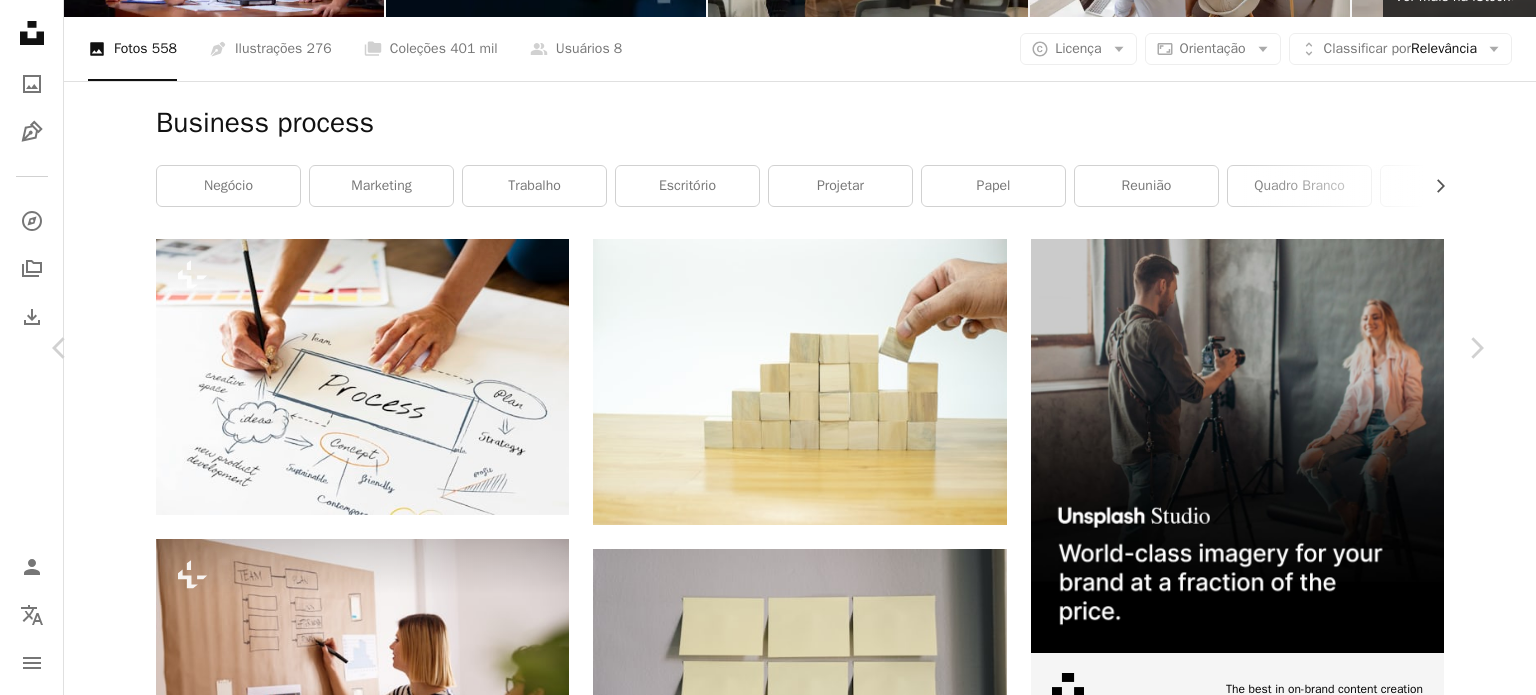 click on "[NAME] Disponível para contratação" at bounding box center (768, 4115) 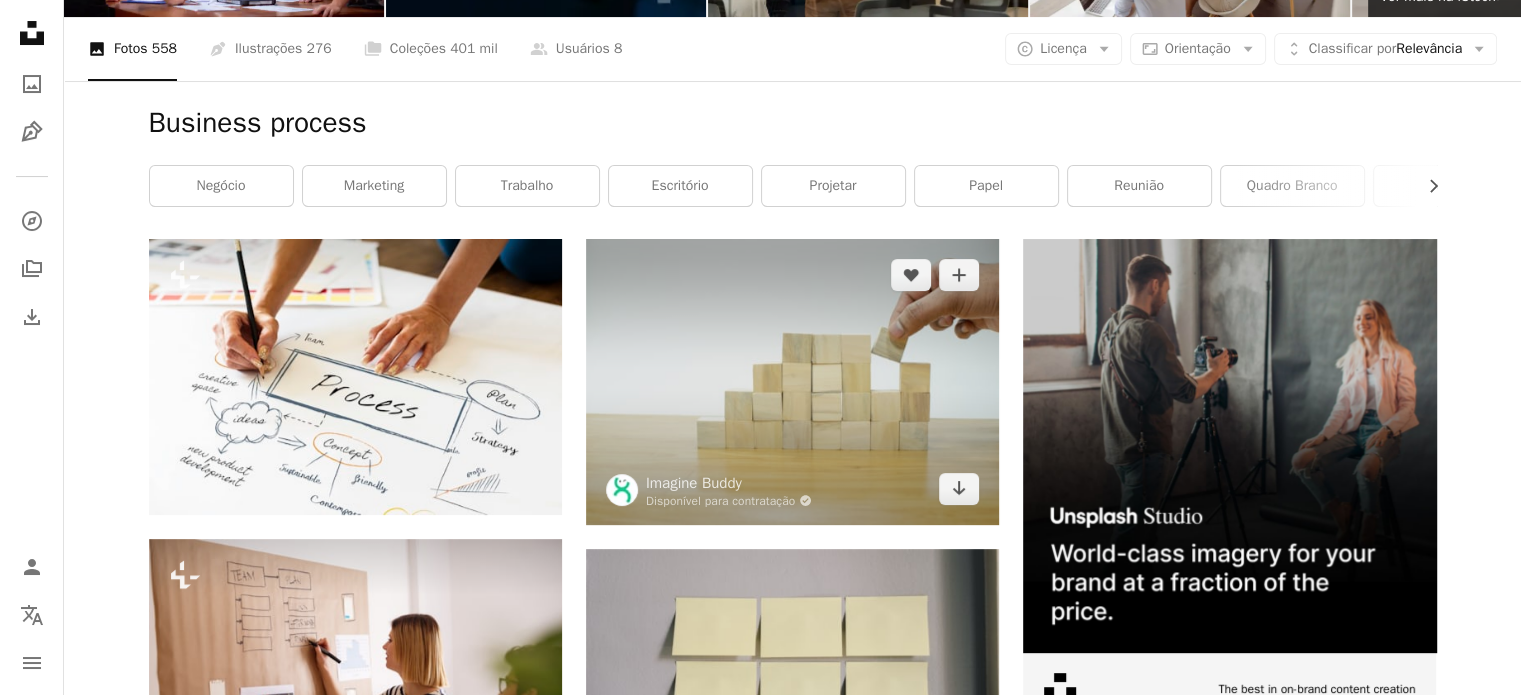 click at bounding box center [792, 381] 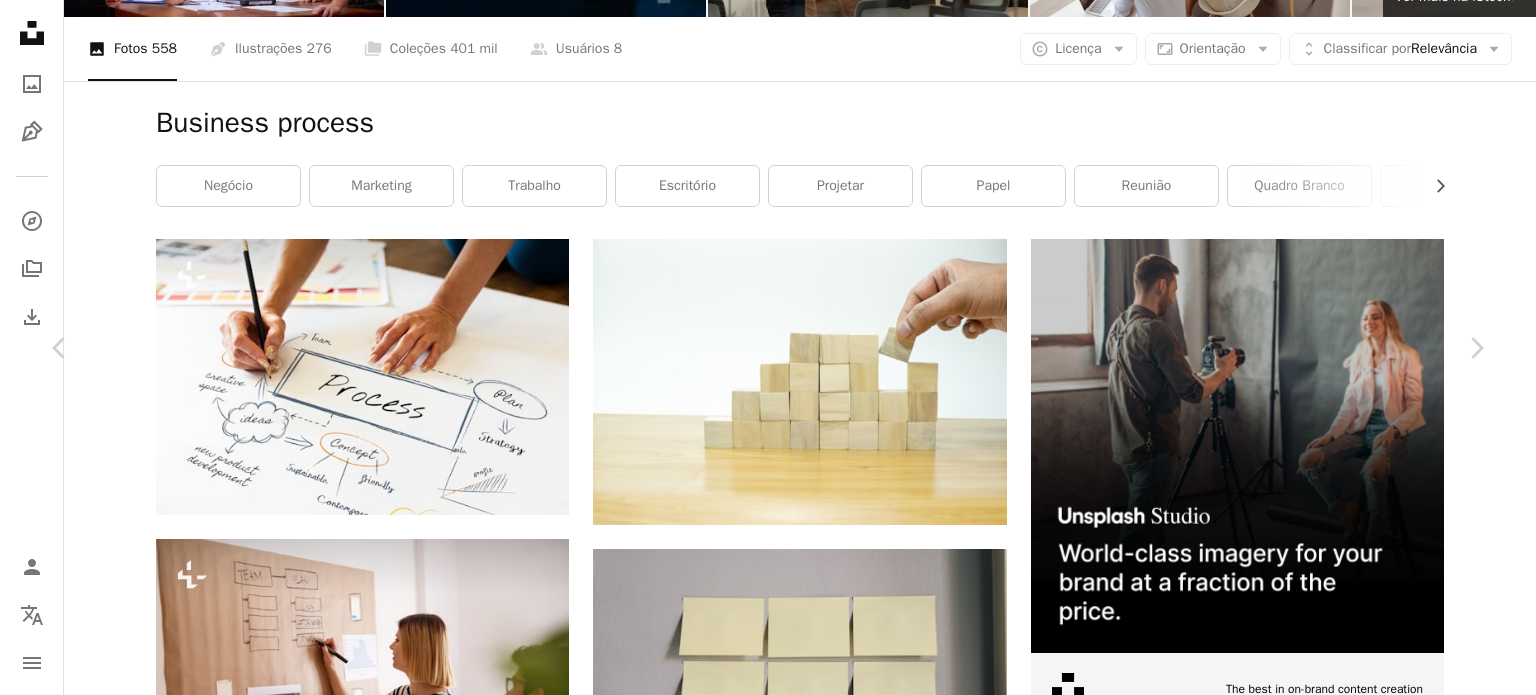 click on "Baixar gratuitamente" at bounding box center [1266, 3815] 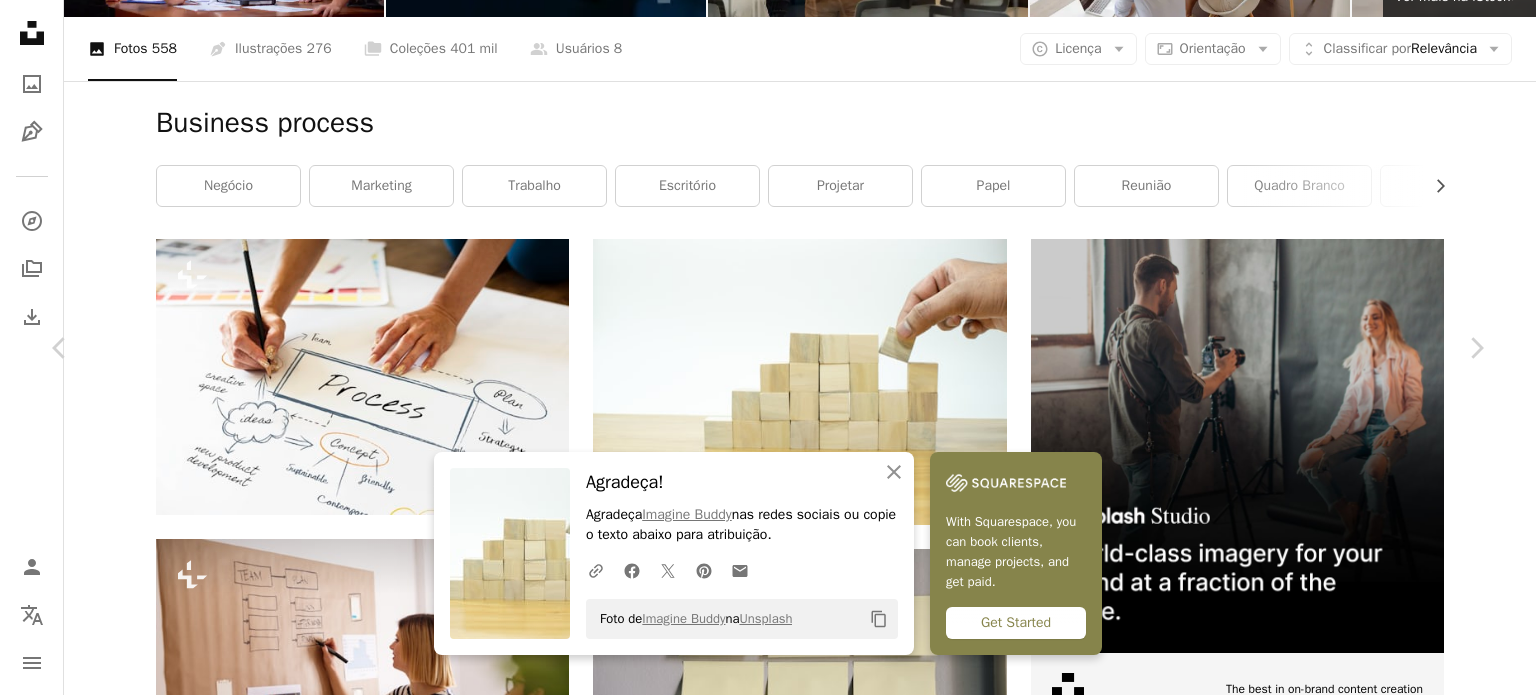 scroll, scrollTop: 608, scrollLeft: 0, axis: vertical 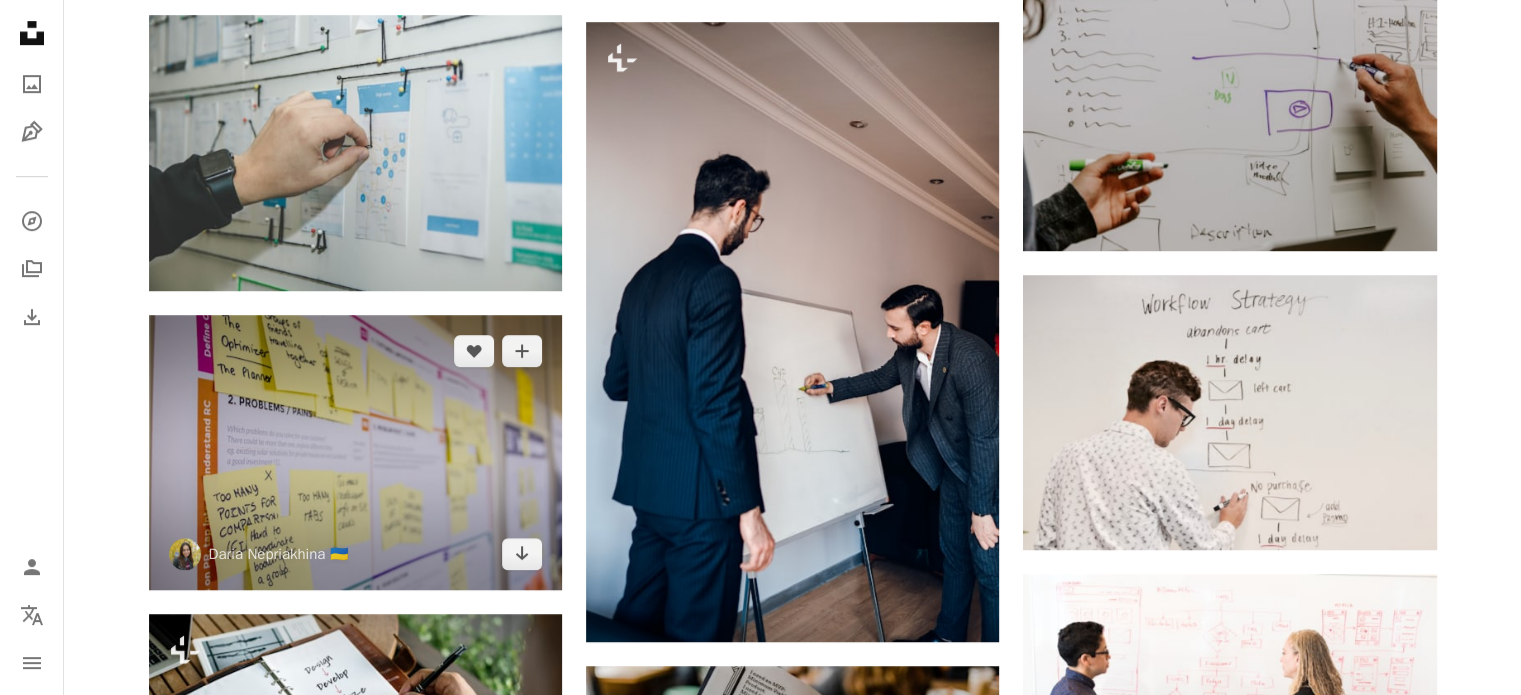 click at bounding box center (355, 452) 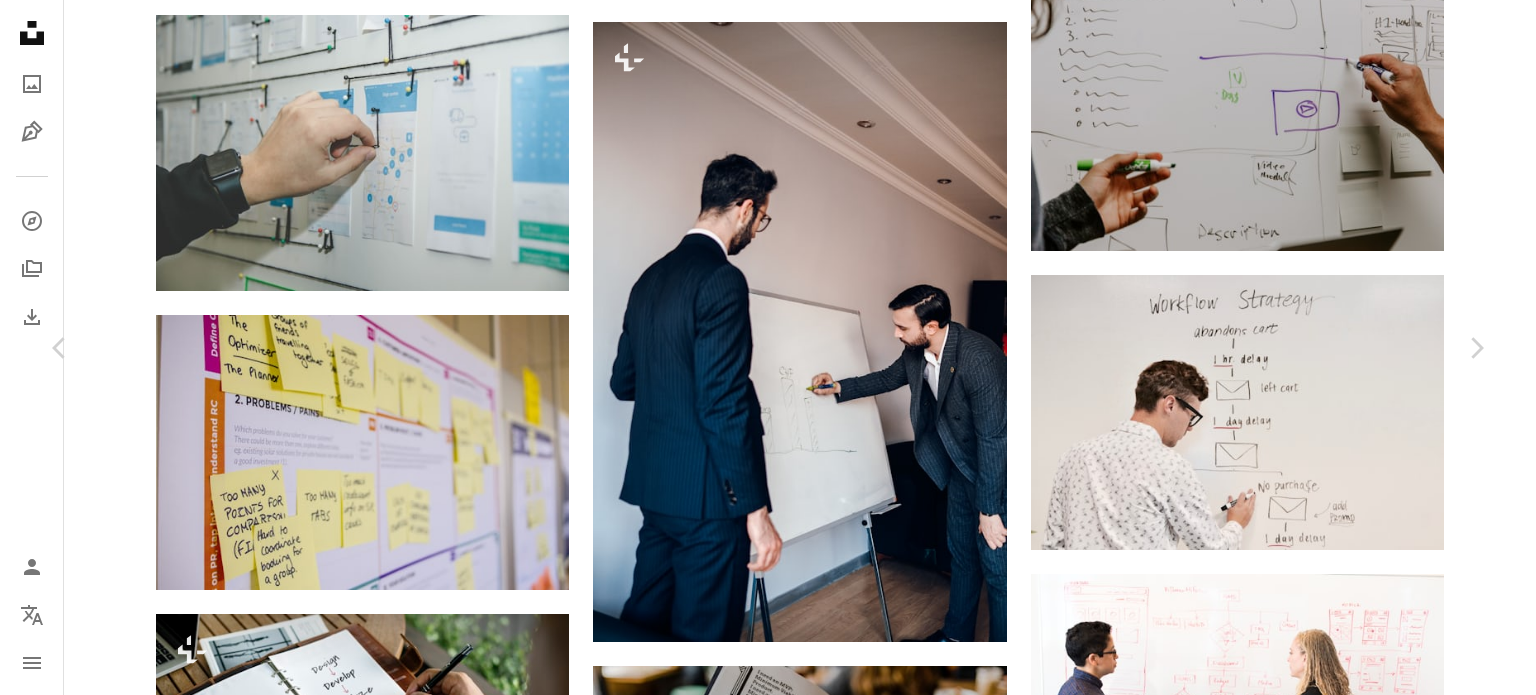click on "Baixar gratuitamente" at bounding box center (1266, 2991) 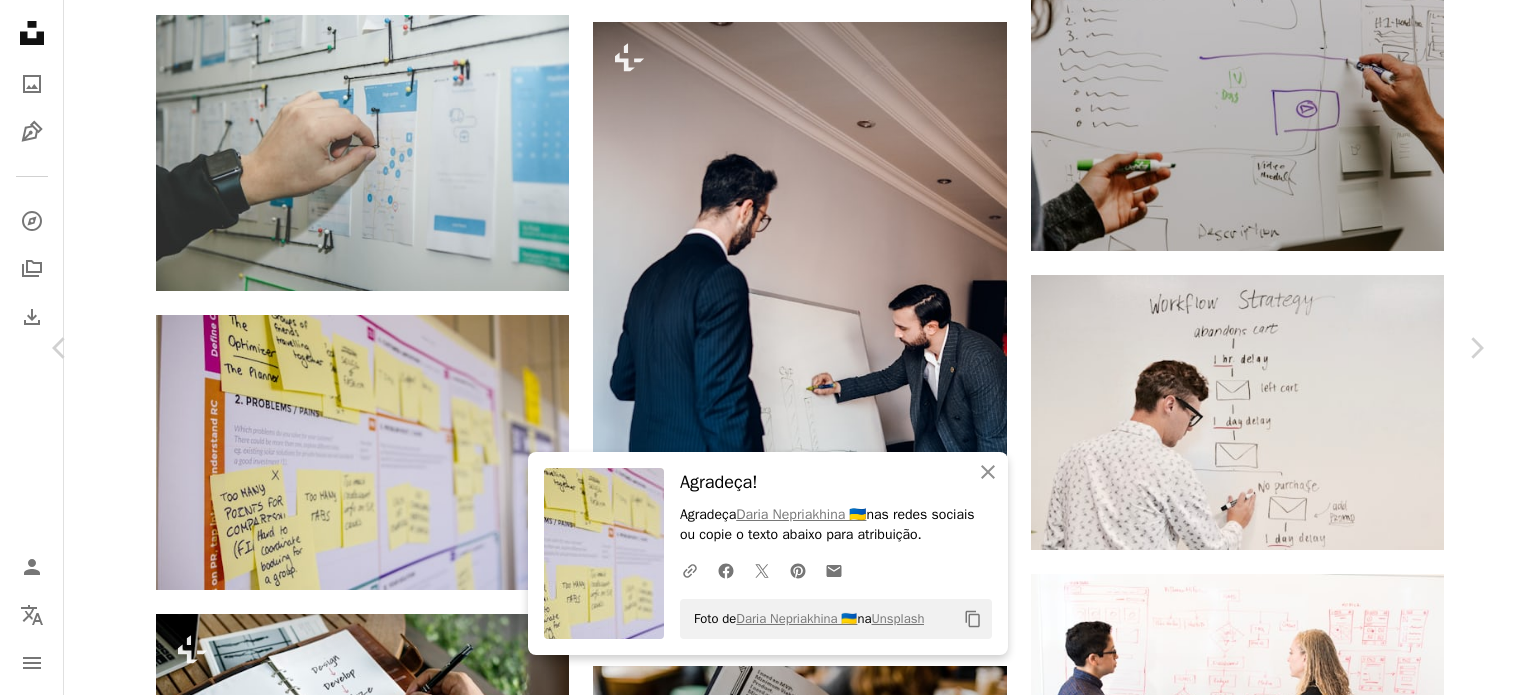 click on "Foto de [NAME] 🇺🇦 na Unsplash" at bounding box center [768, 3291] 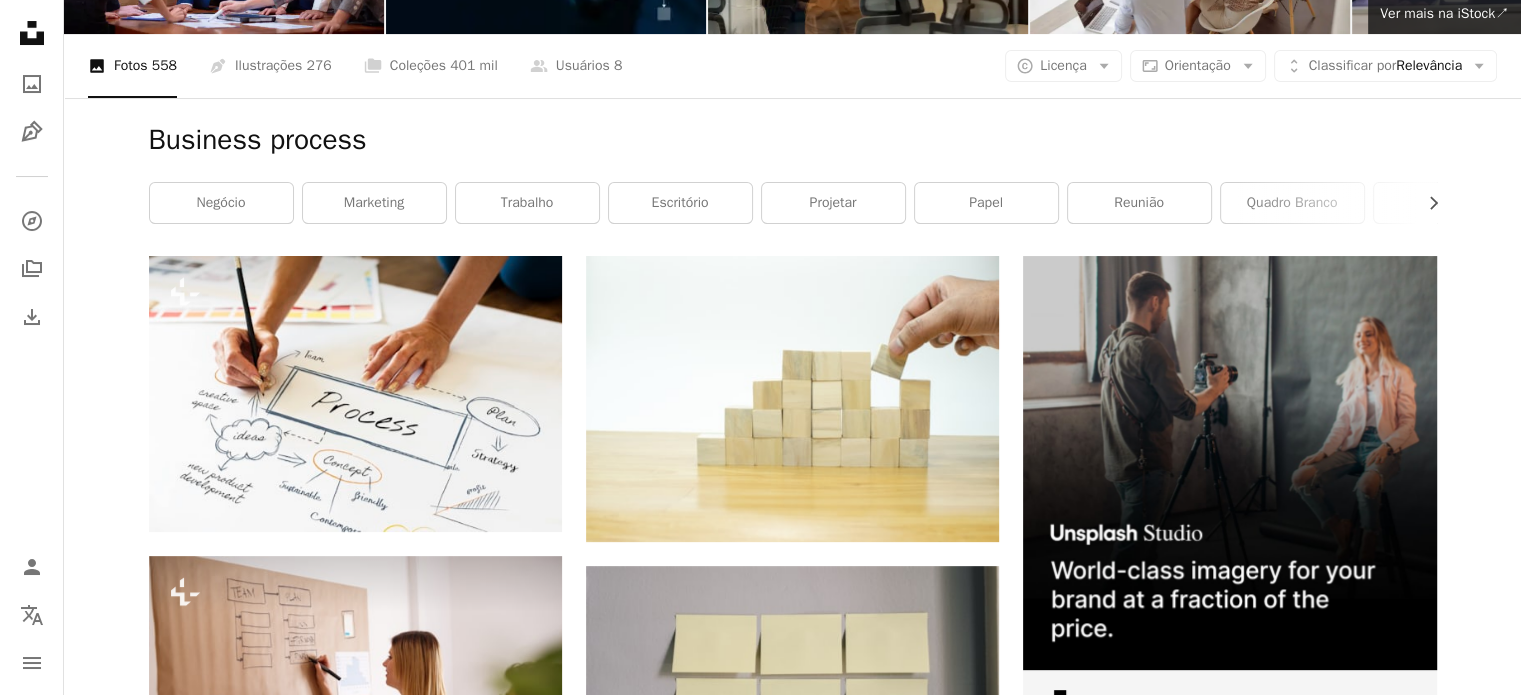 scroll, scrollTop: 0, scrollLeft: 0, axis: both 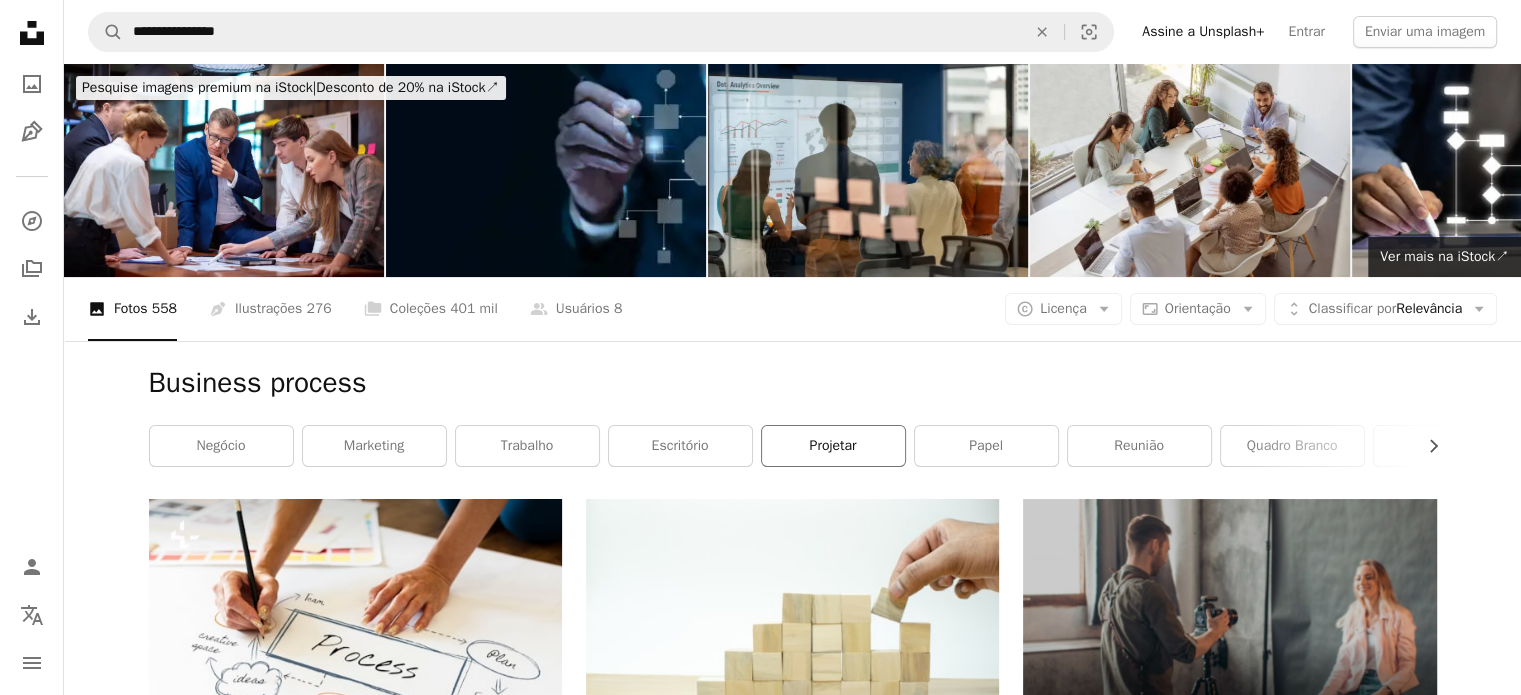 click on "projetar" at bounding box center [833, 446] 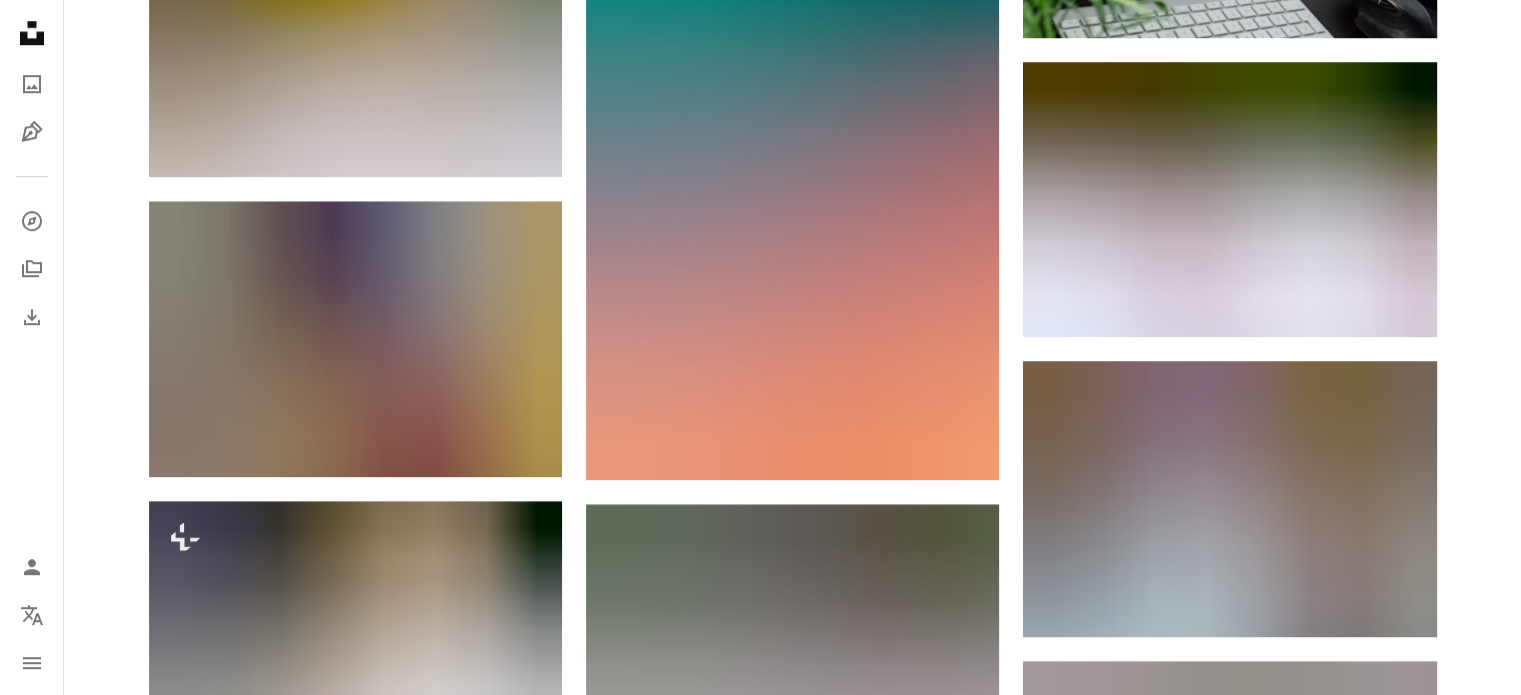scroll, scrollTop: 0, scrollLeft: 0, axis: both 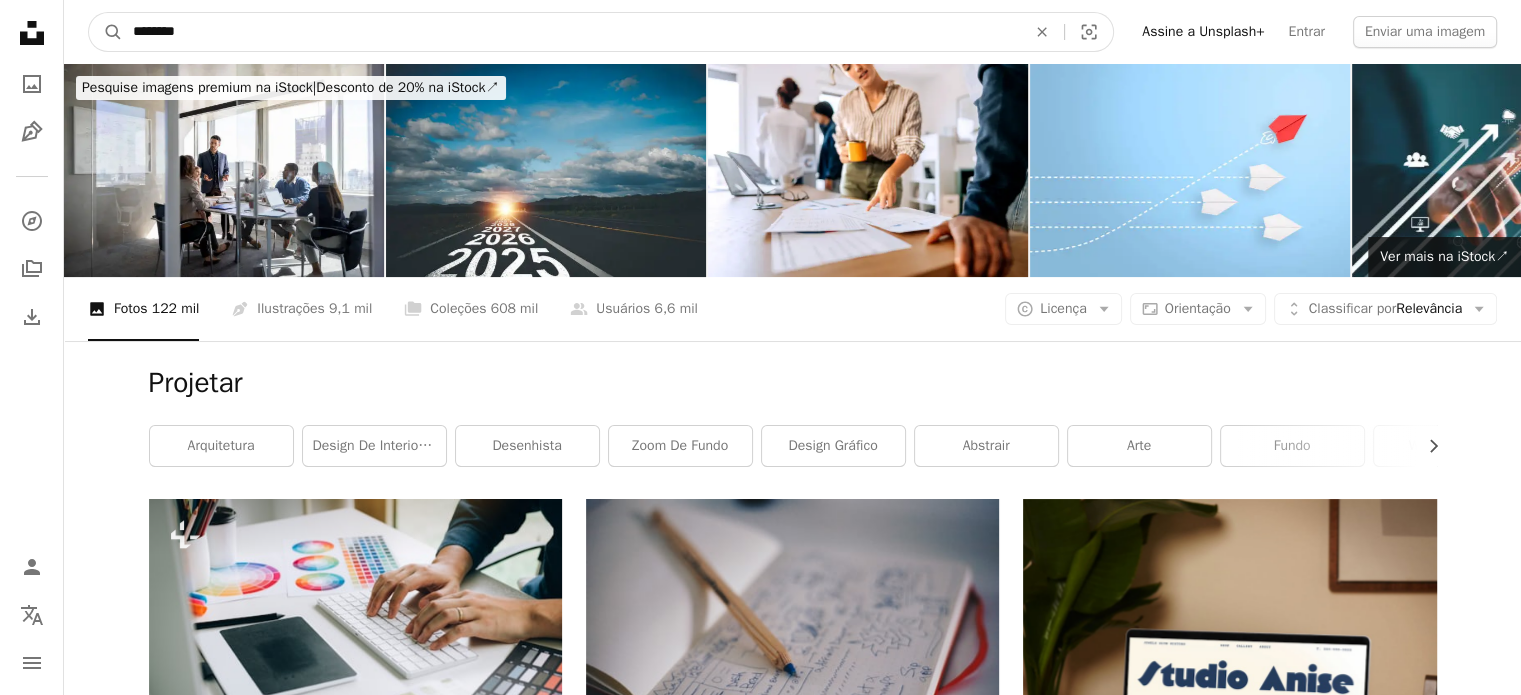 click on "********" at bounding box center (571, 32) 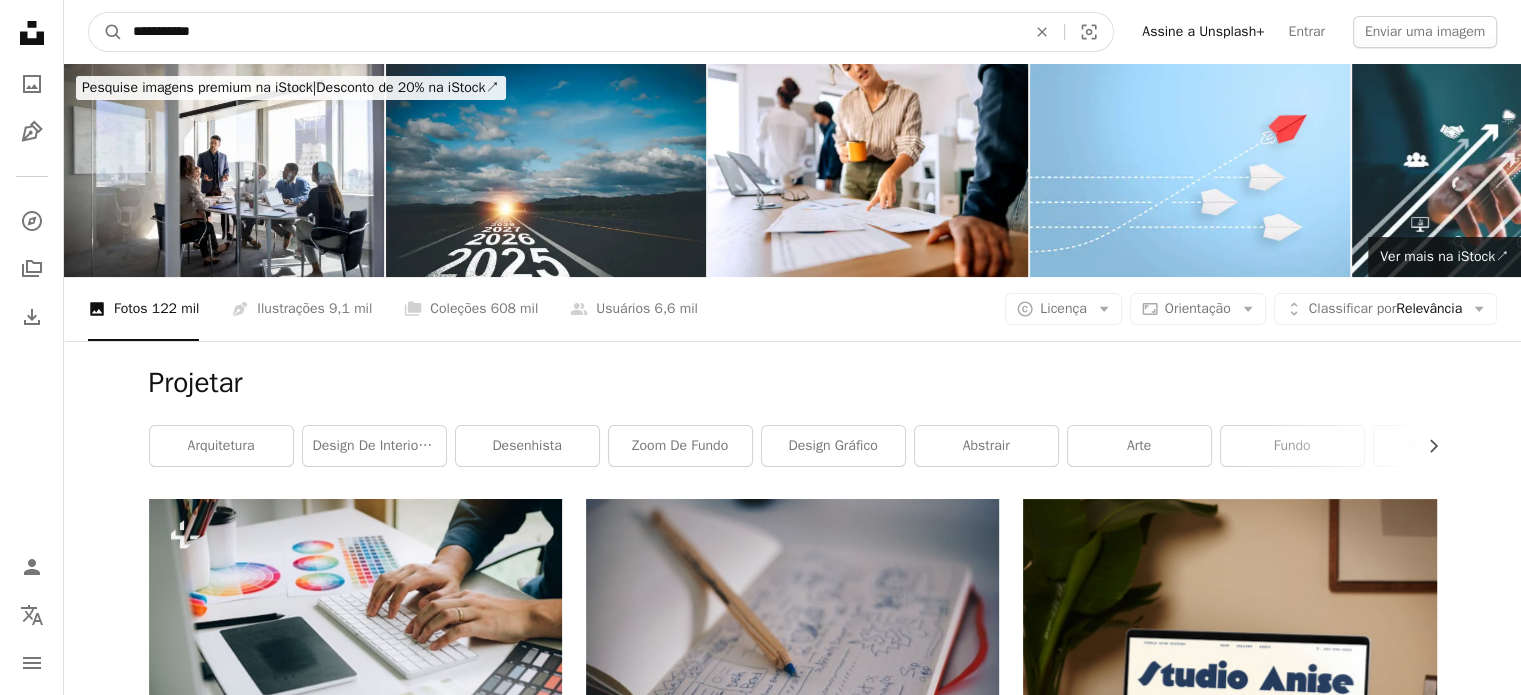 type on "**********" 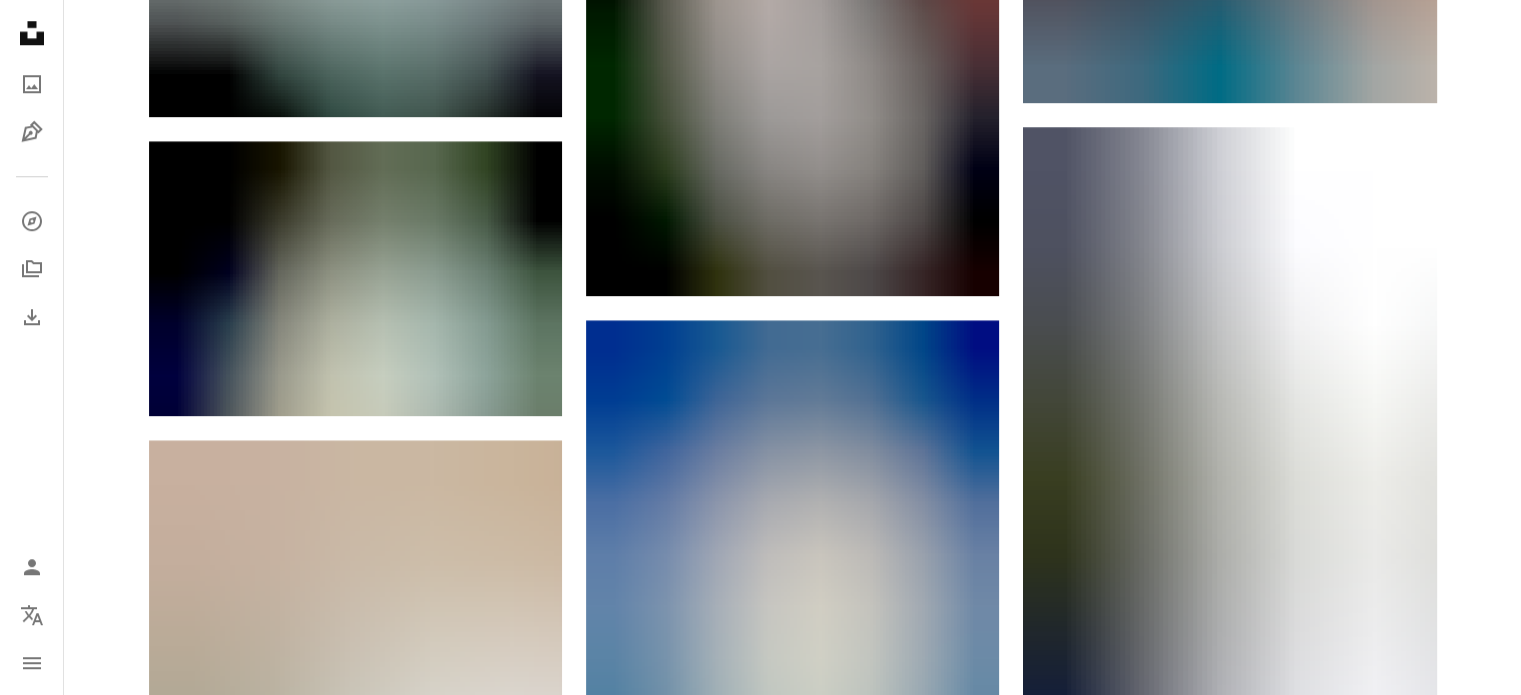 scroll, scrollTop: 0, scrollLeft: 0, axis: both 